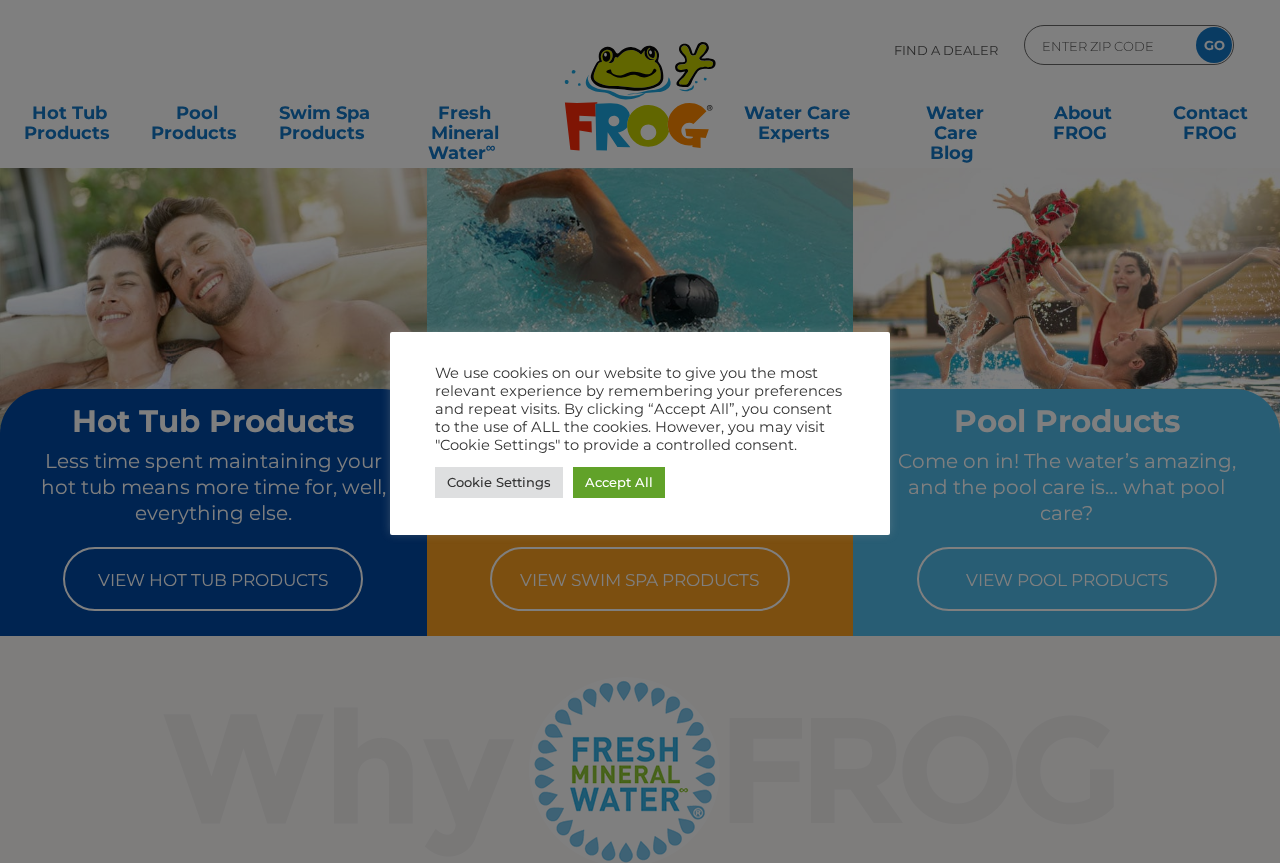 scroll, scrollTop: 0, scrollLeft: 0, axis: both 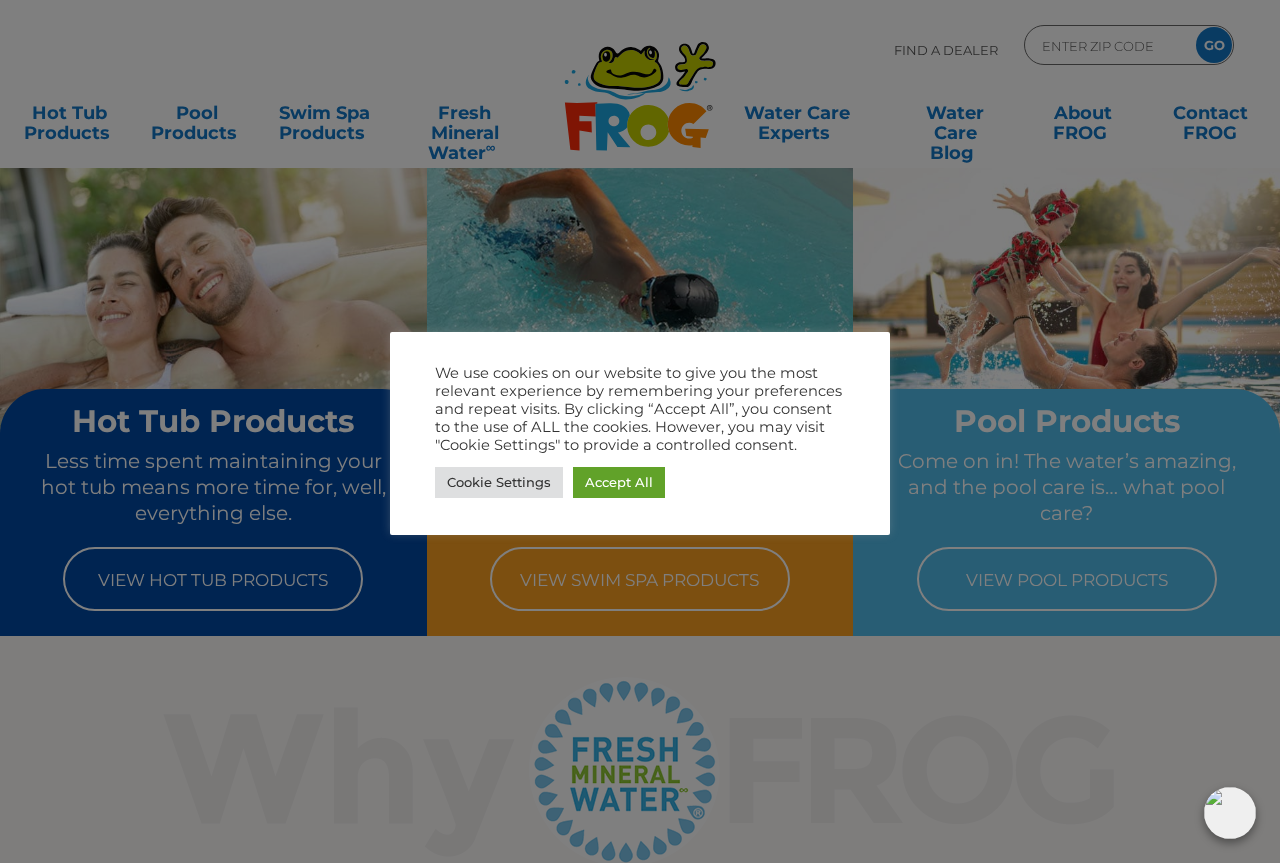 click at bounding box center [640, 431] 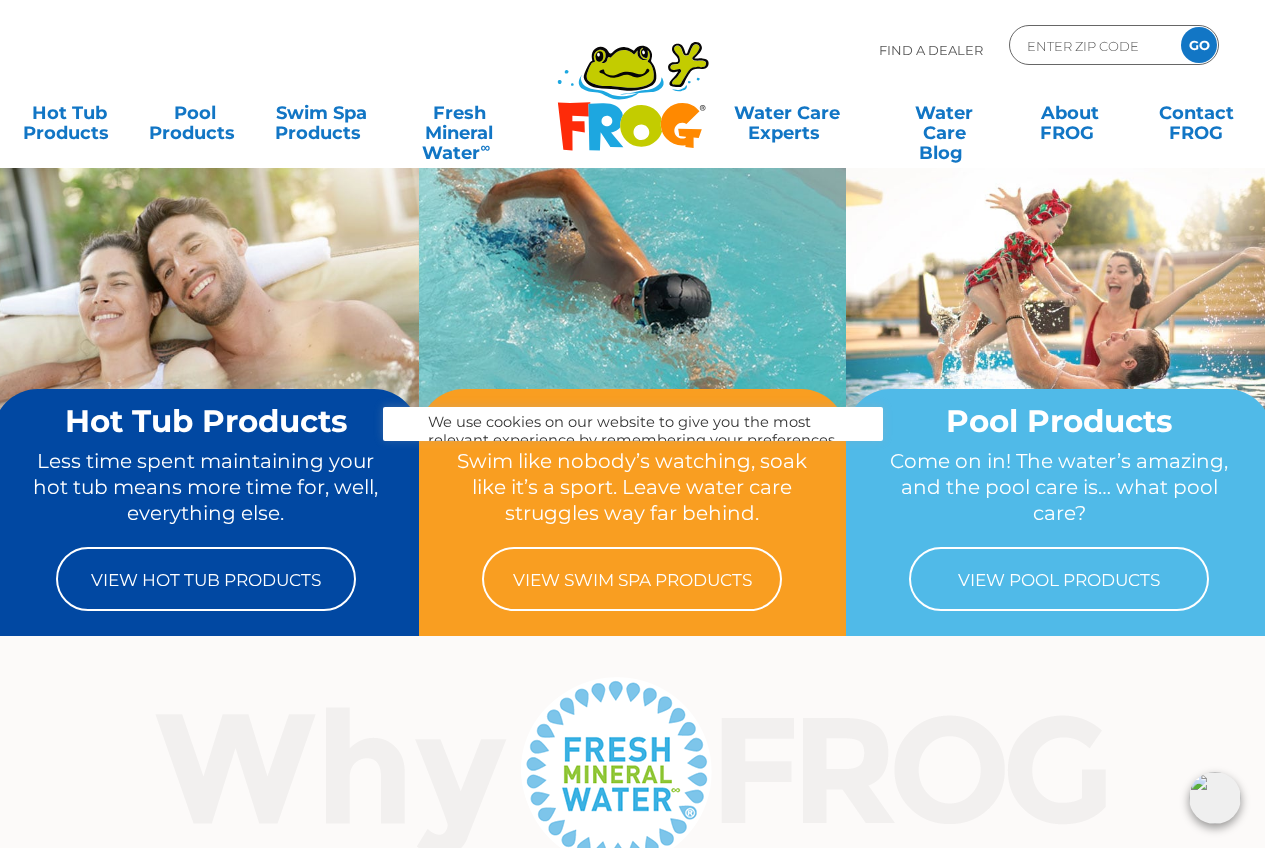 click on "Swim like nobody’s watching, soak like it’s a sport. Leave water care struggles way far behind." at bounding box center [632, 487] 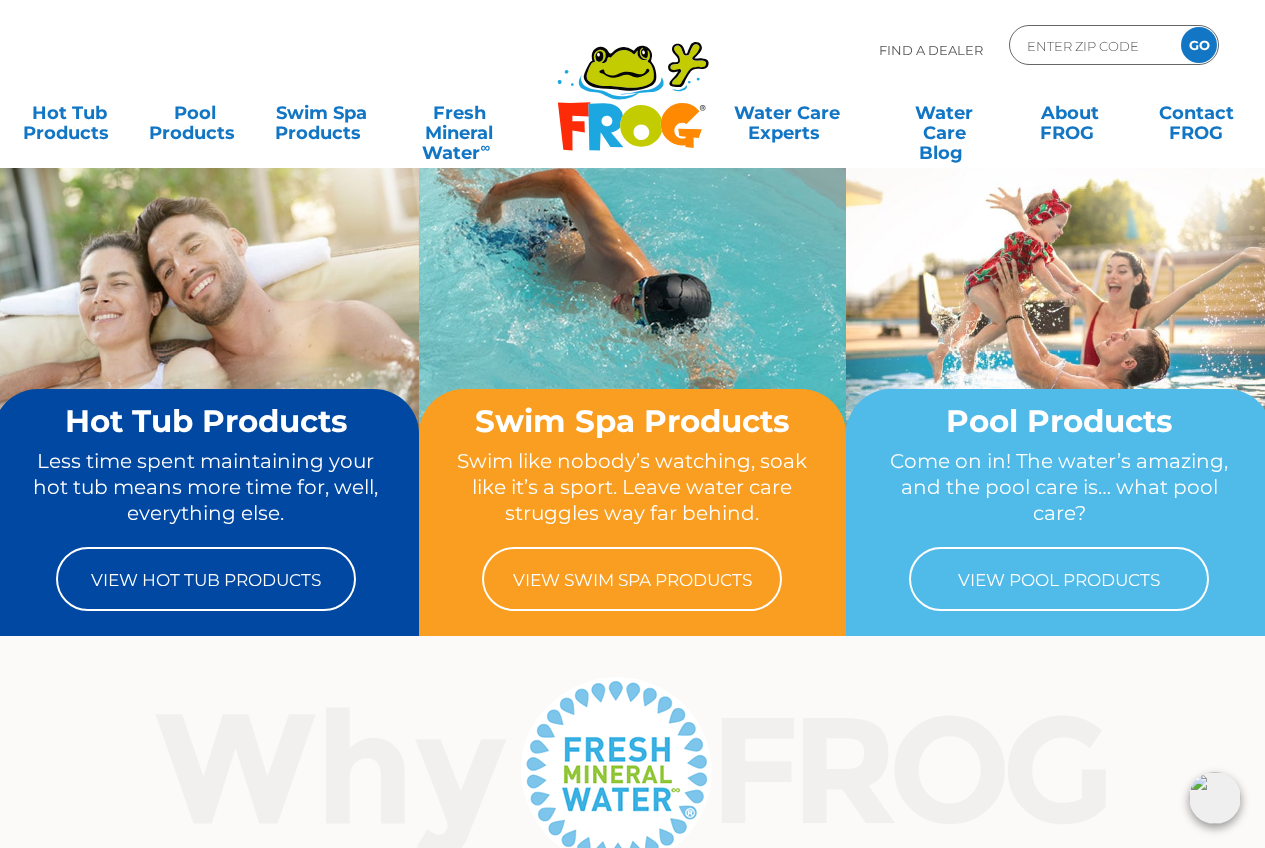 click at bounding box center (206, 326) 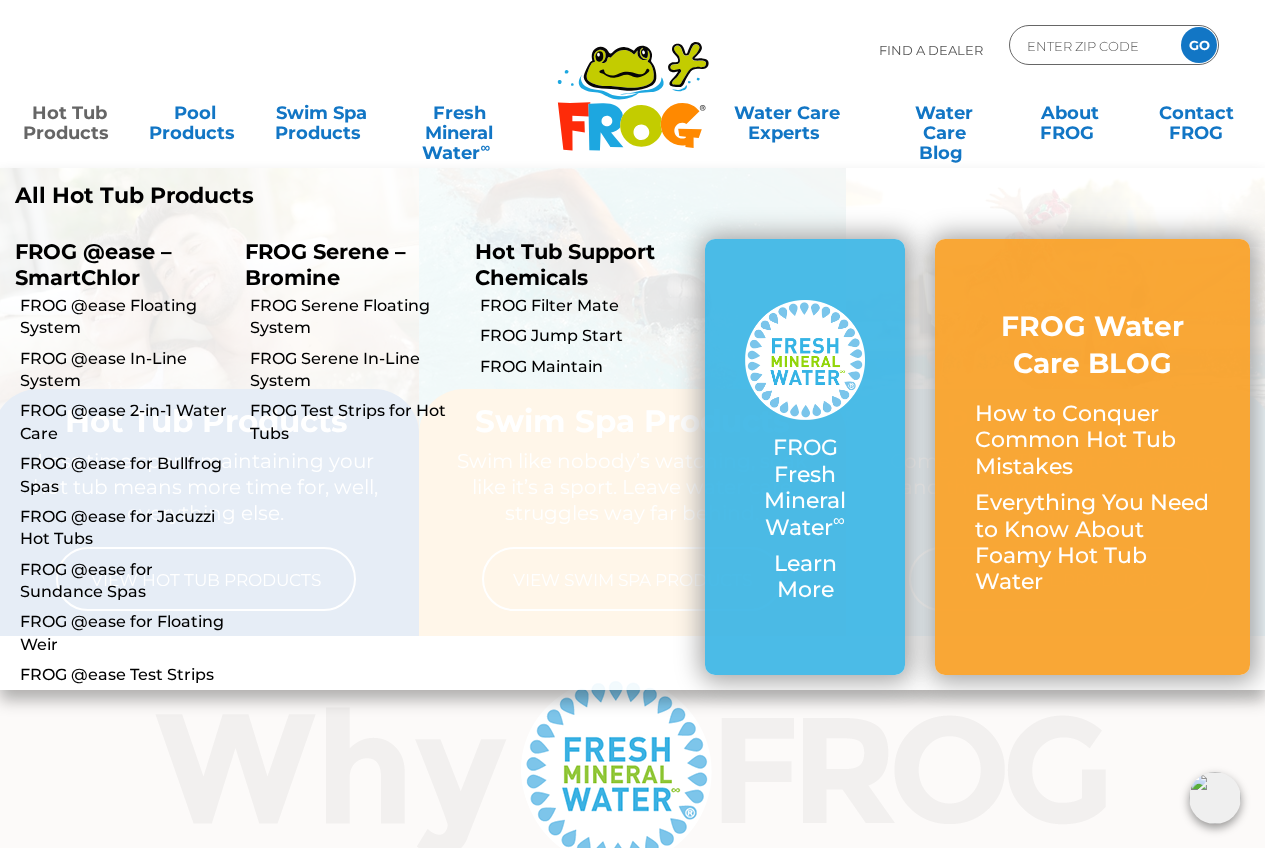 click on "Hot Tub  Products" at bounding box center [69, 113] 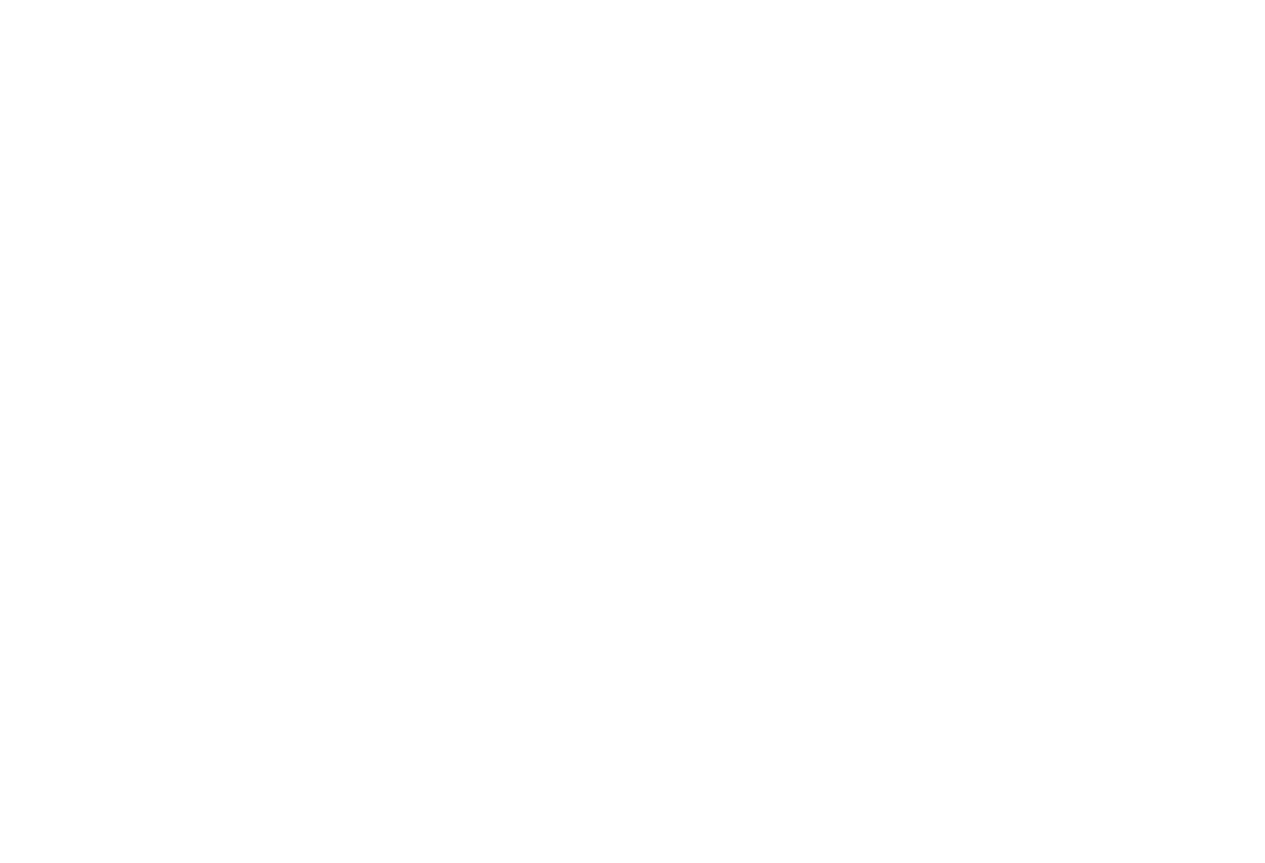 scroll, scrollTop: 0, scrollLeft: 0, axis: both 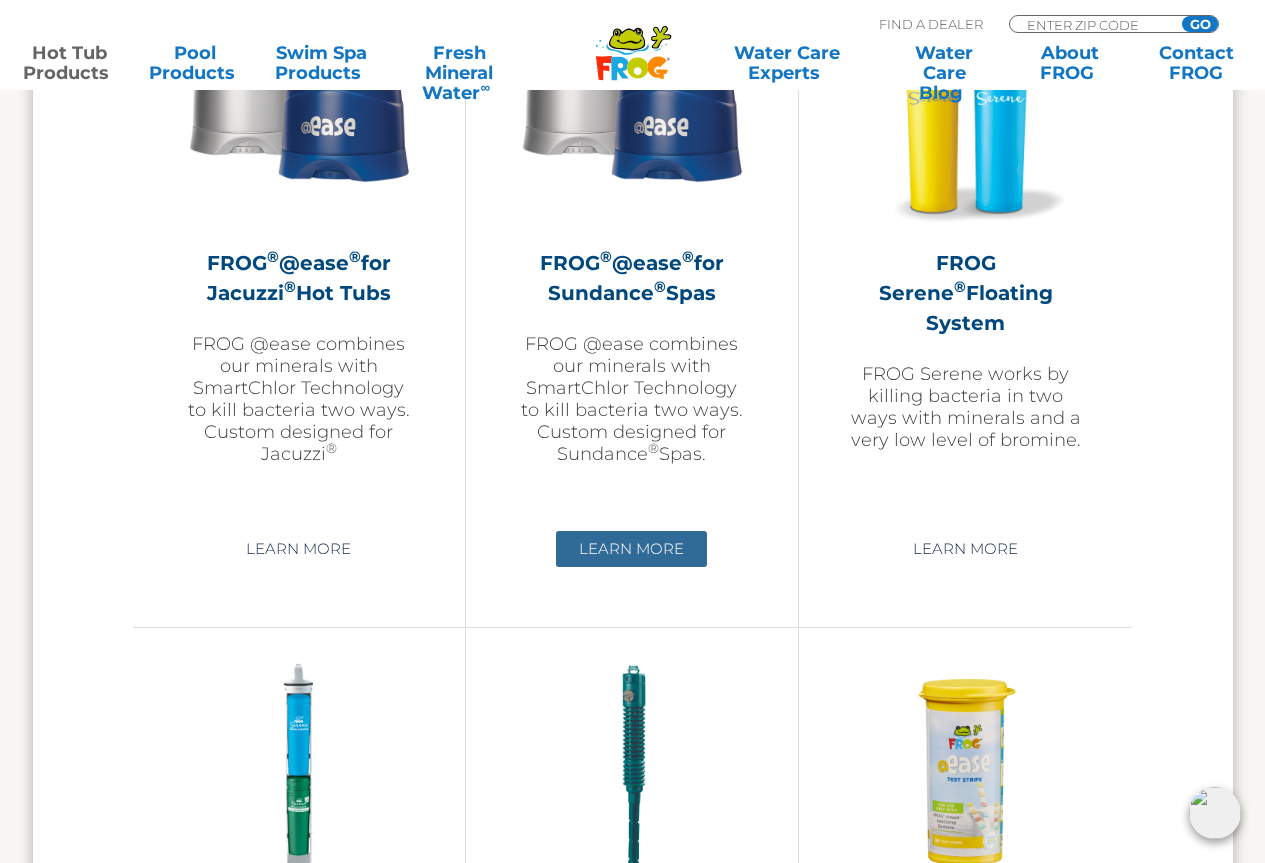 click on "Learn More" at bounding box center [631, 549] 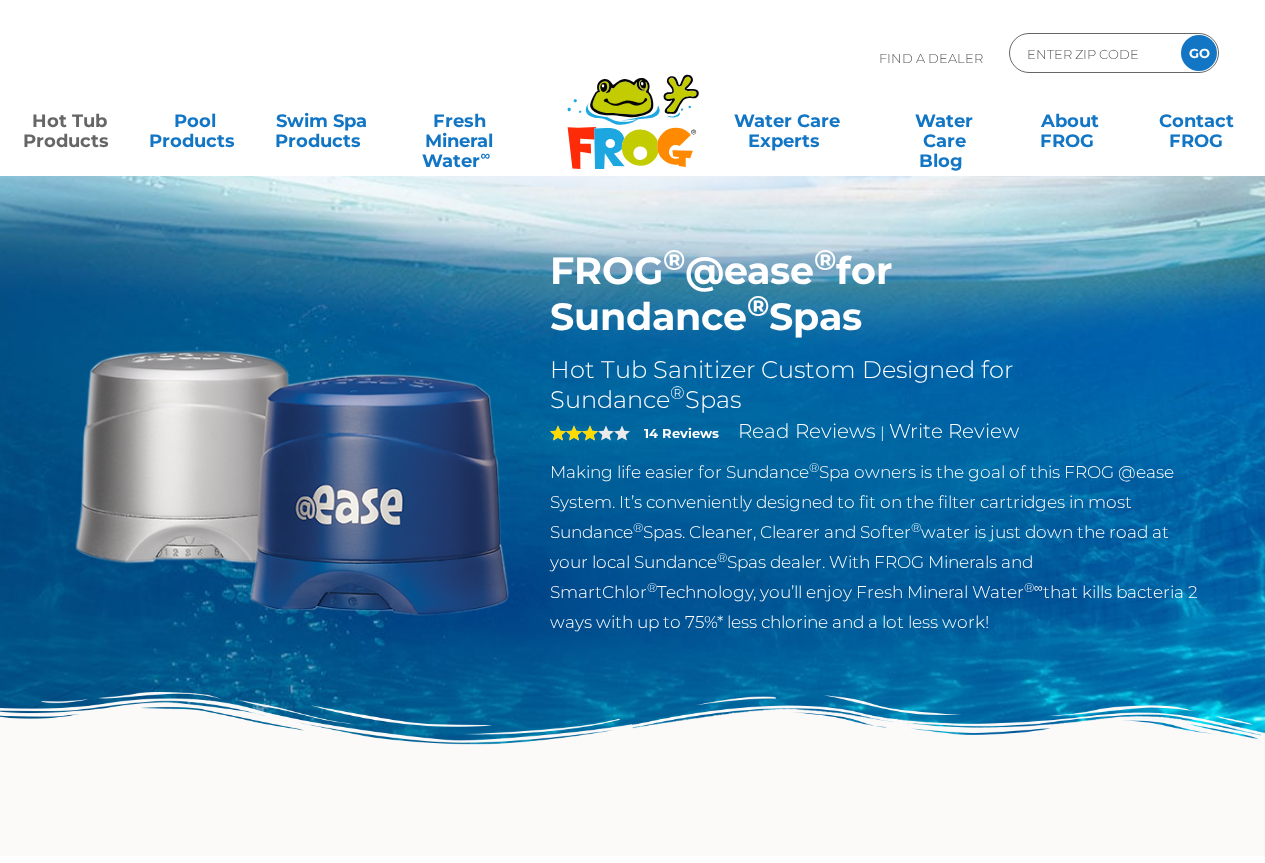 scroll, scrollTop: 0, scrollLeft: 0, axis: both 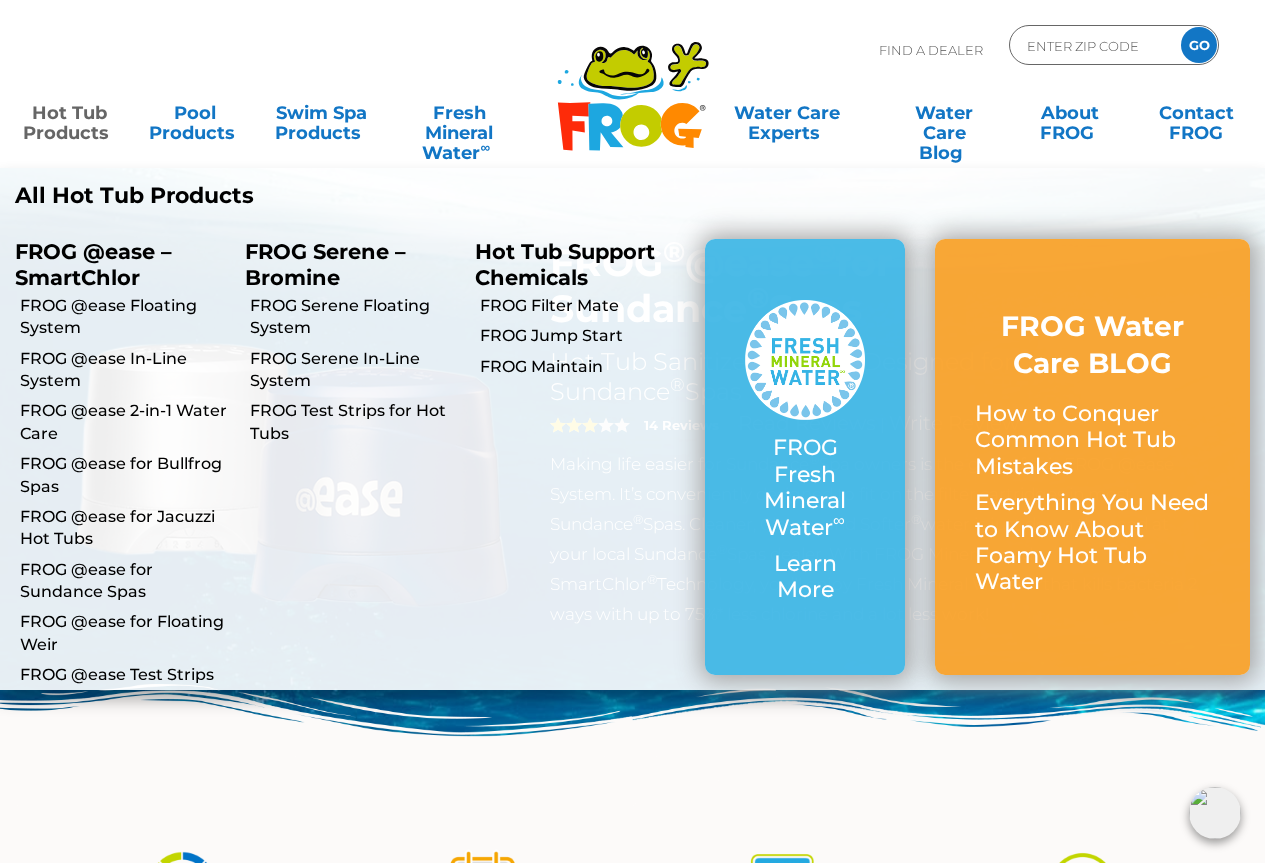 click on "FROG Filter Mate" at bounding box center (575, 305) 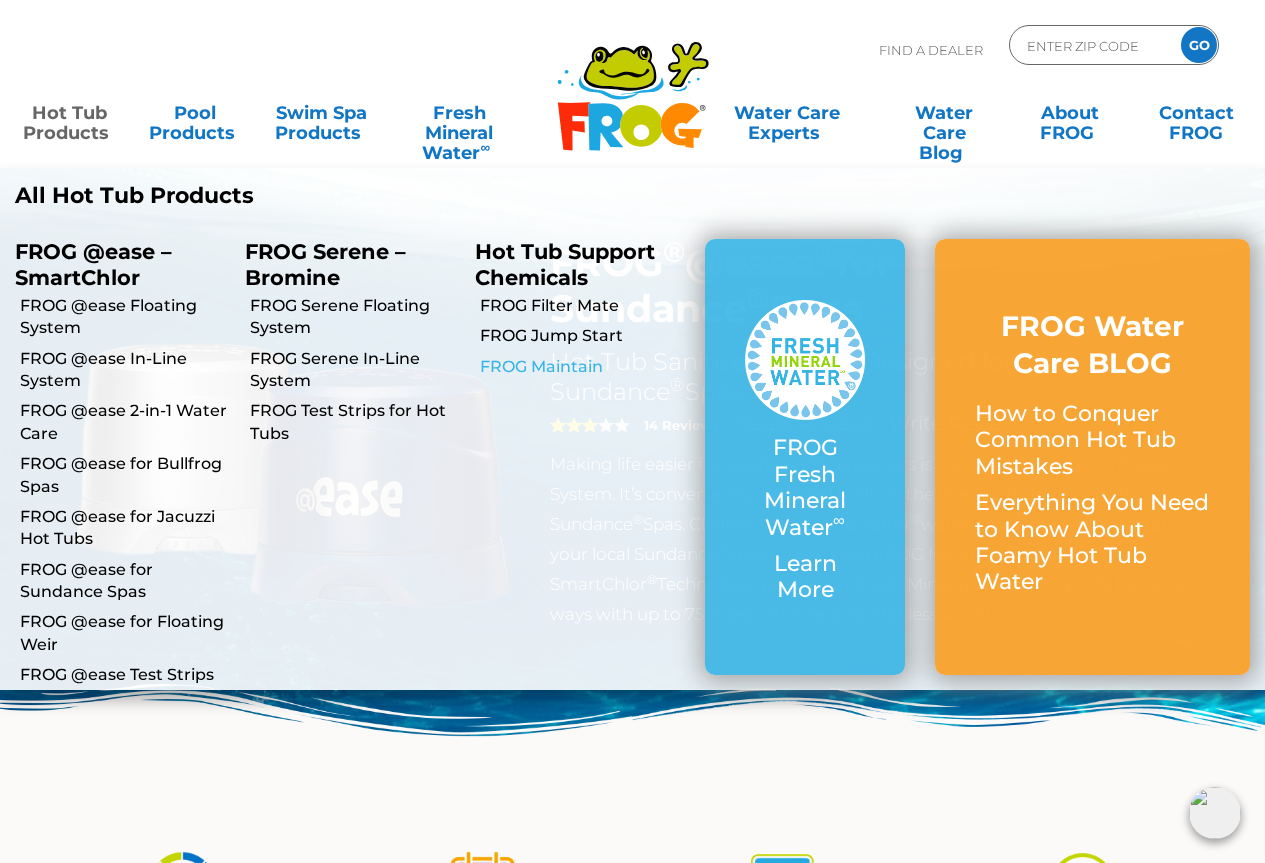 click on "FROG Maintain" at bounding box center (585, 367) 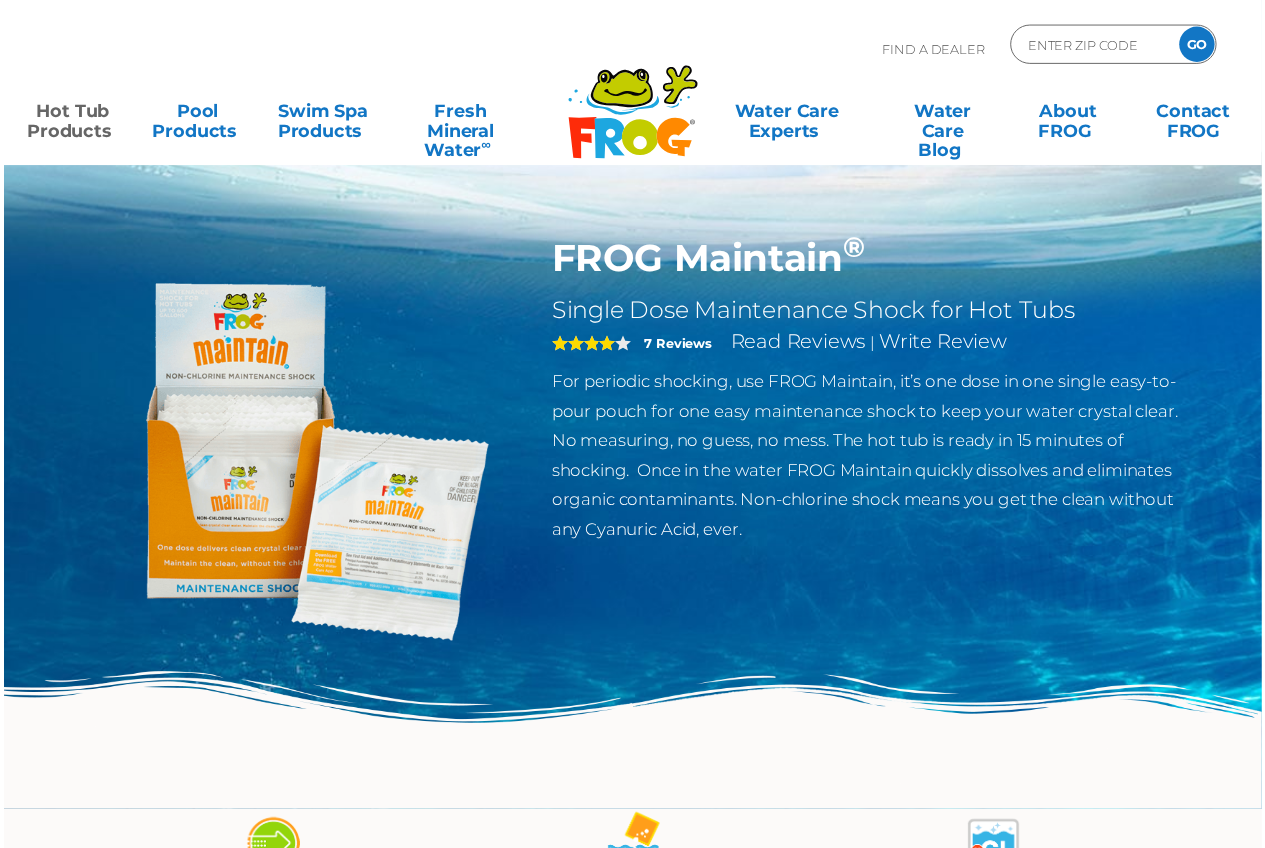 scroll, scrollTop: 0, scrollLeft: 0, axis: both 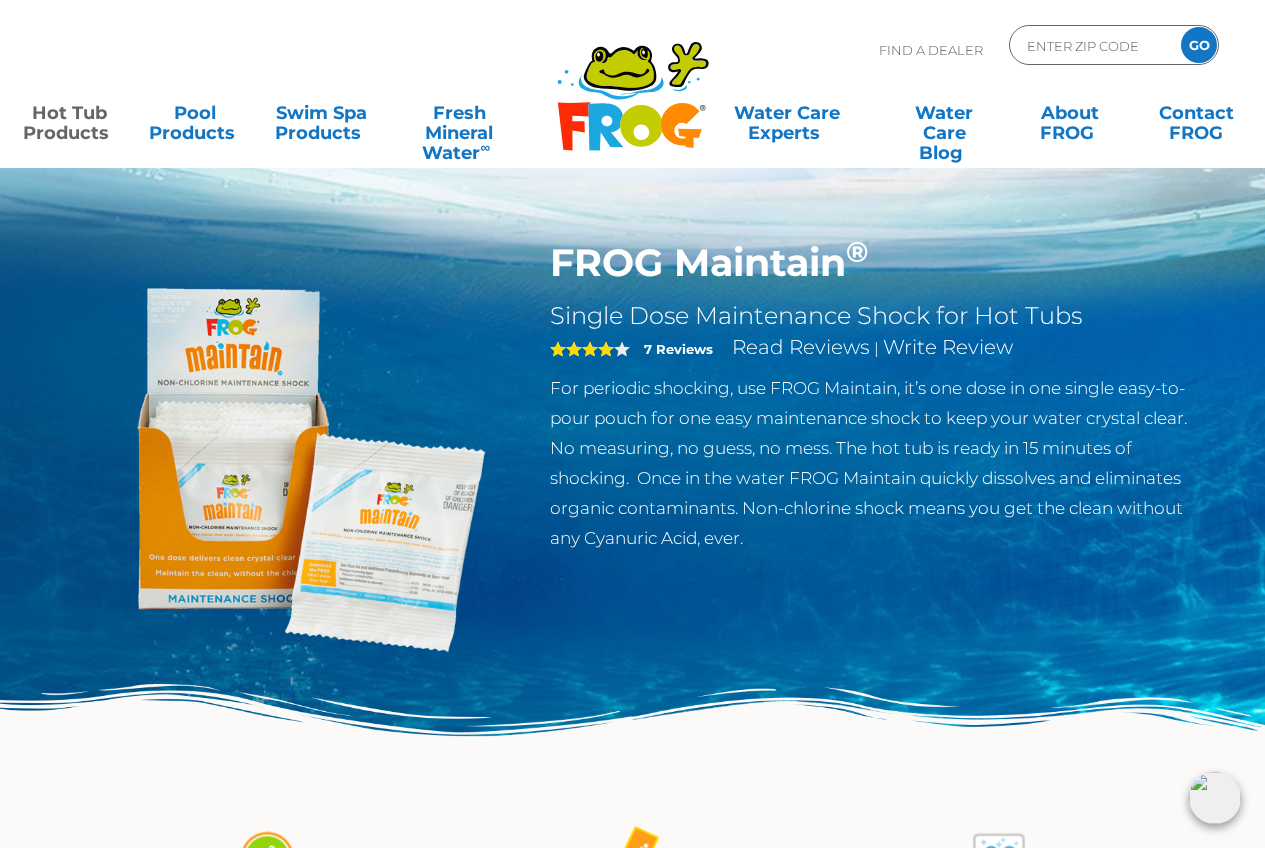click on "Hot Tub  Products" at bounding box center (69, 113) 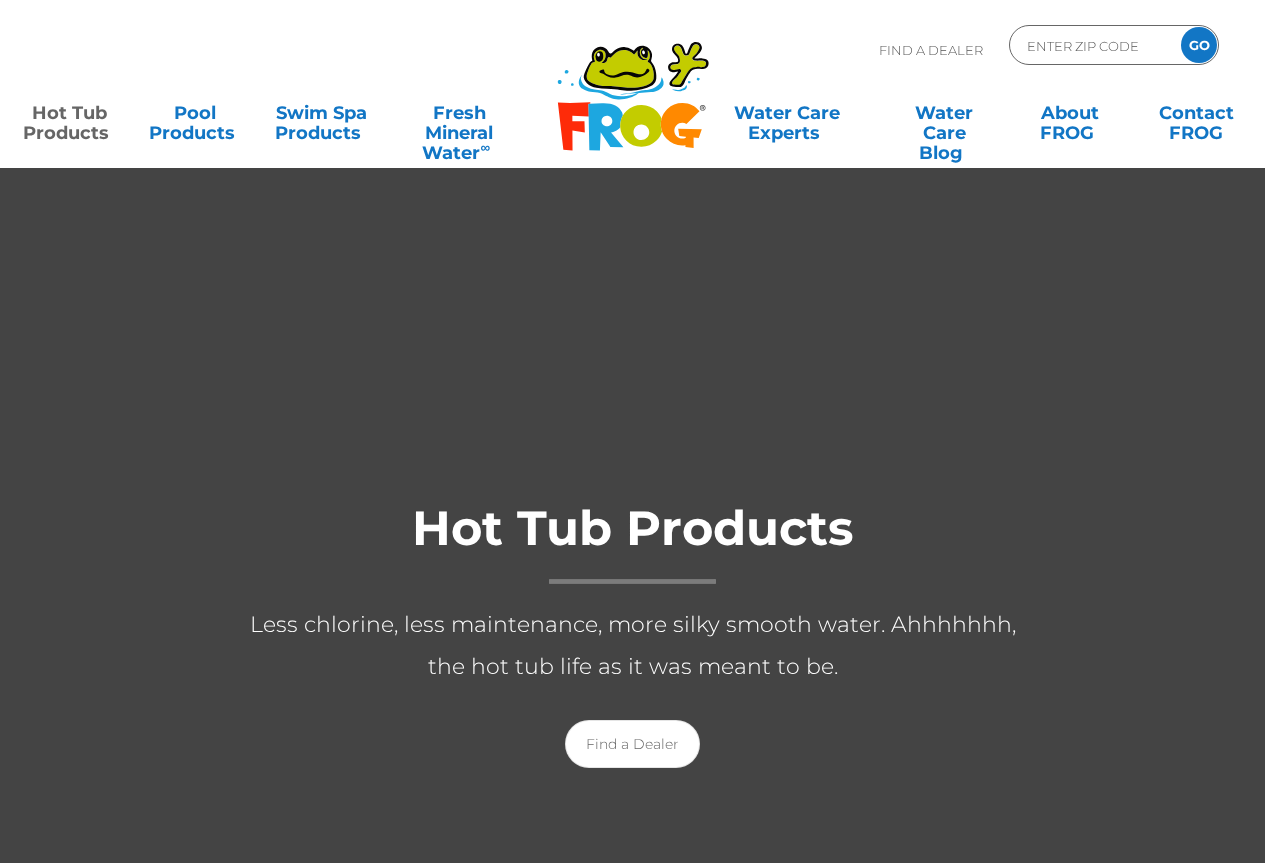 scroll, scrollTop: 0, scrollLeft: 0, axis: both 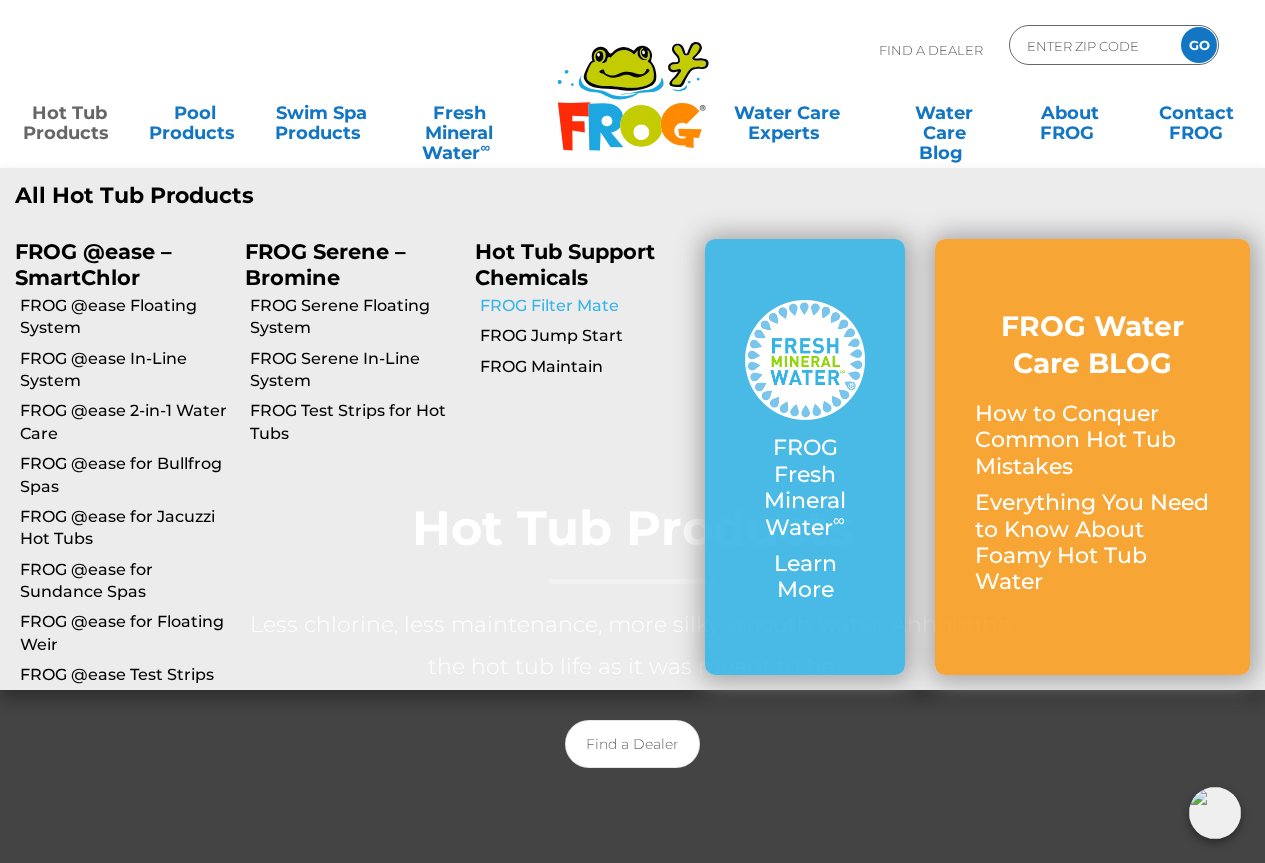 click on "FROG Filter Mate" at bounding box center [585, 306] 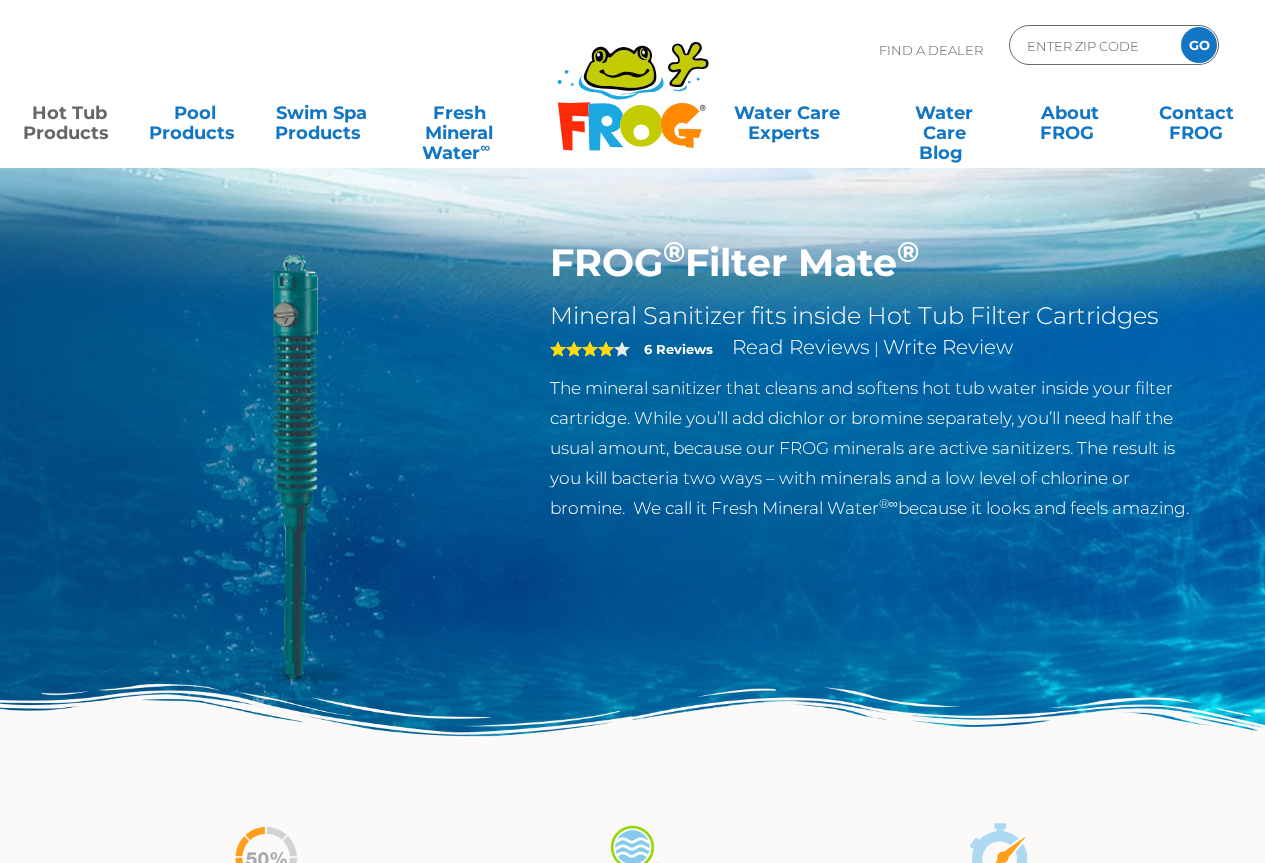 scroll, scrollTop: 0, scrollLeft: 0, axis: both 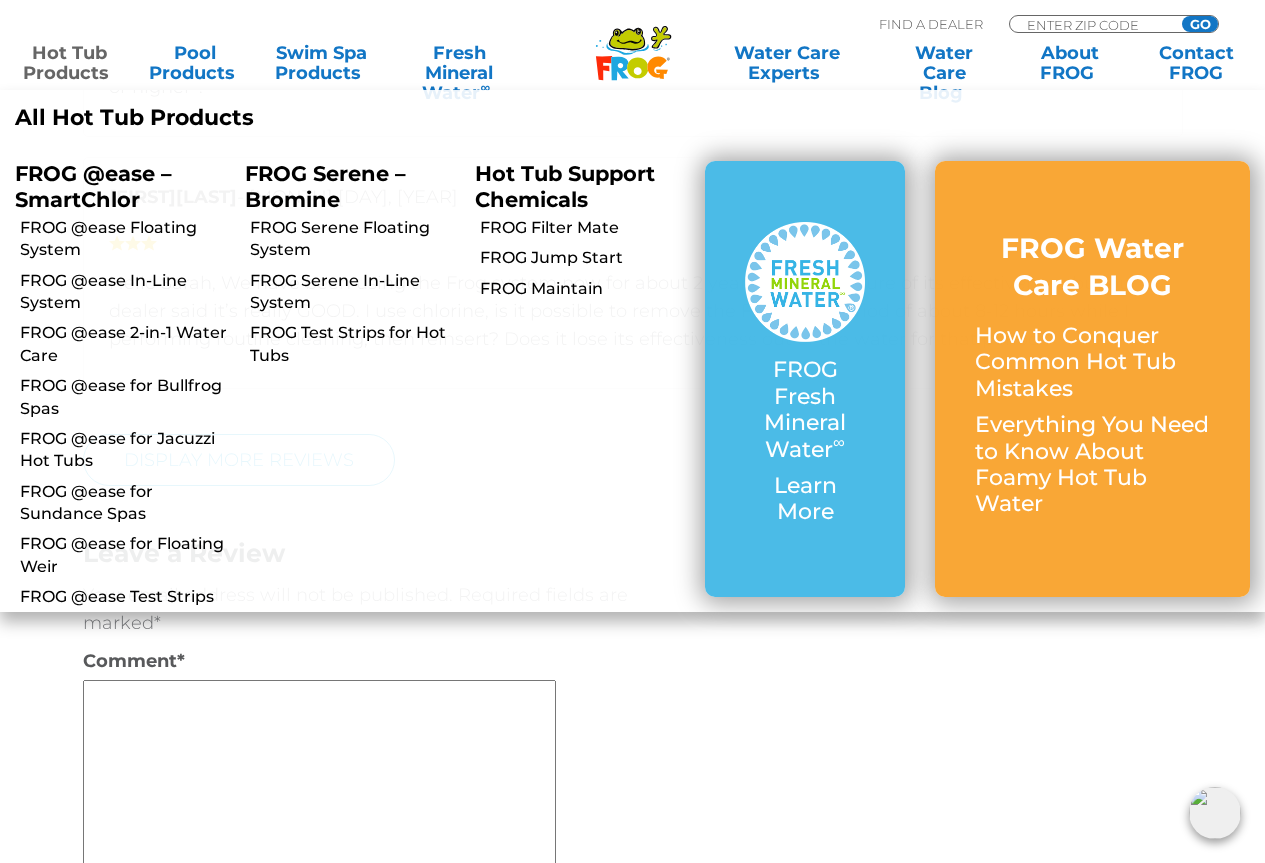 click on "Hot Tub  Products" at bounding box center (69, 63) 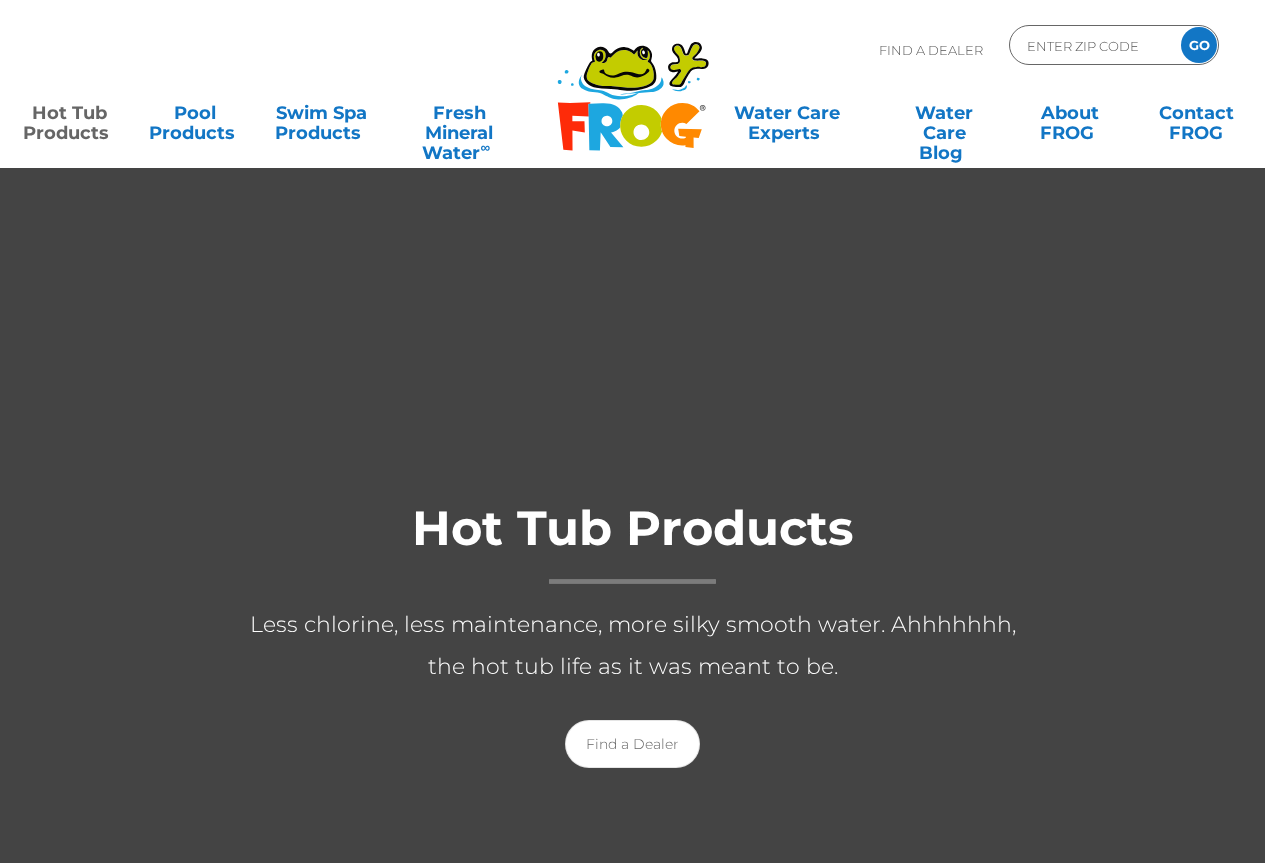 scroll, scrollTop: 0, scrollLeft: 0, axis: both 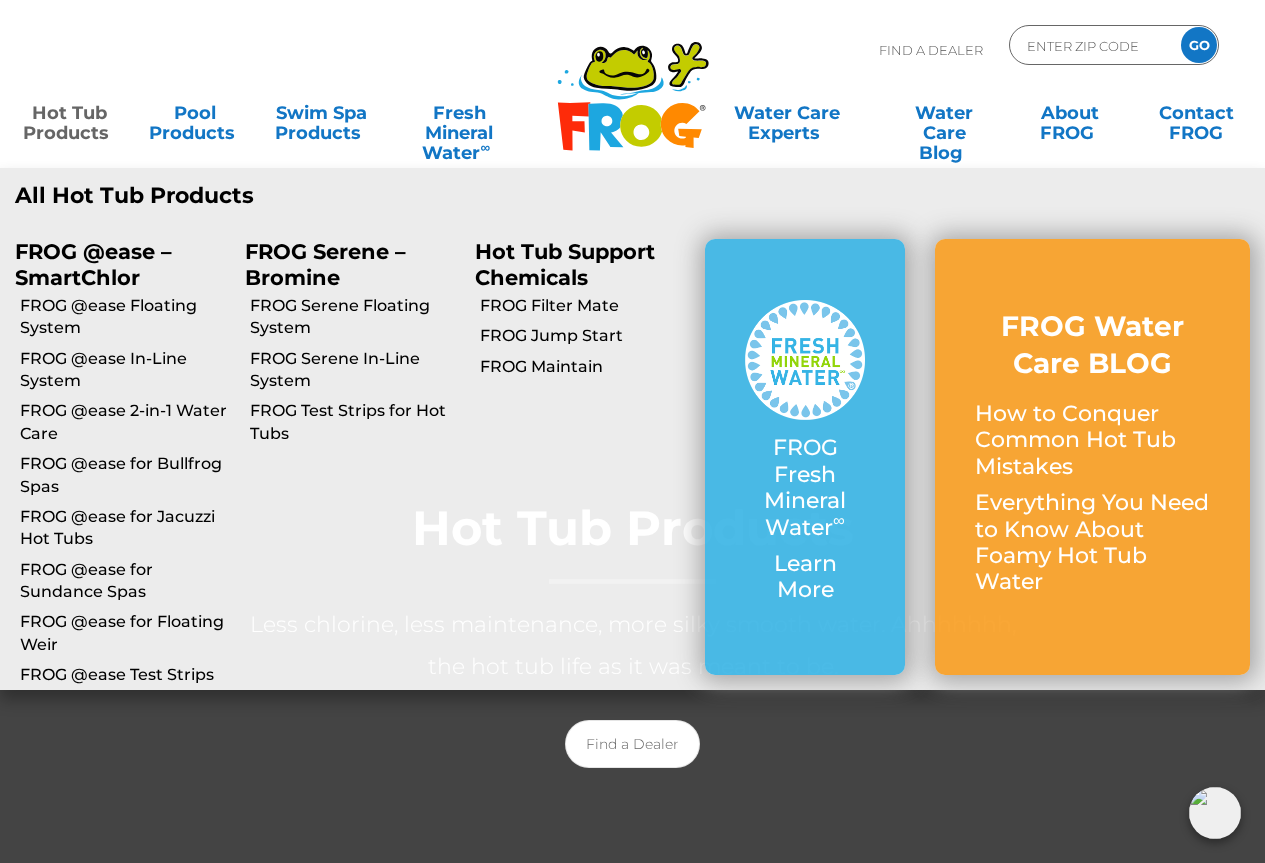 click on "Hot Tub  Products" at bounding box center (69, 113) 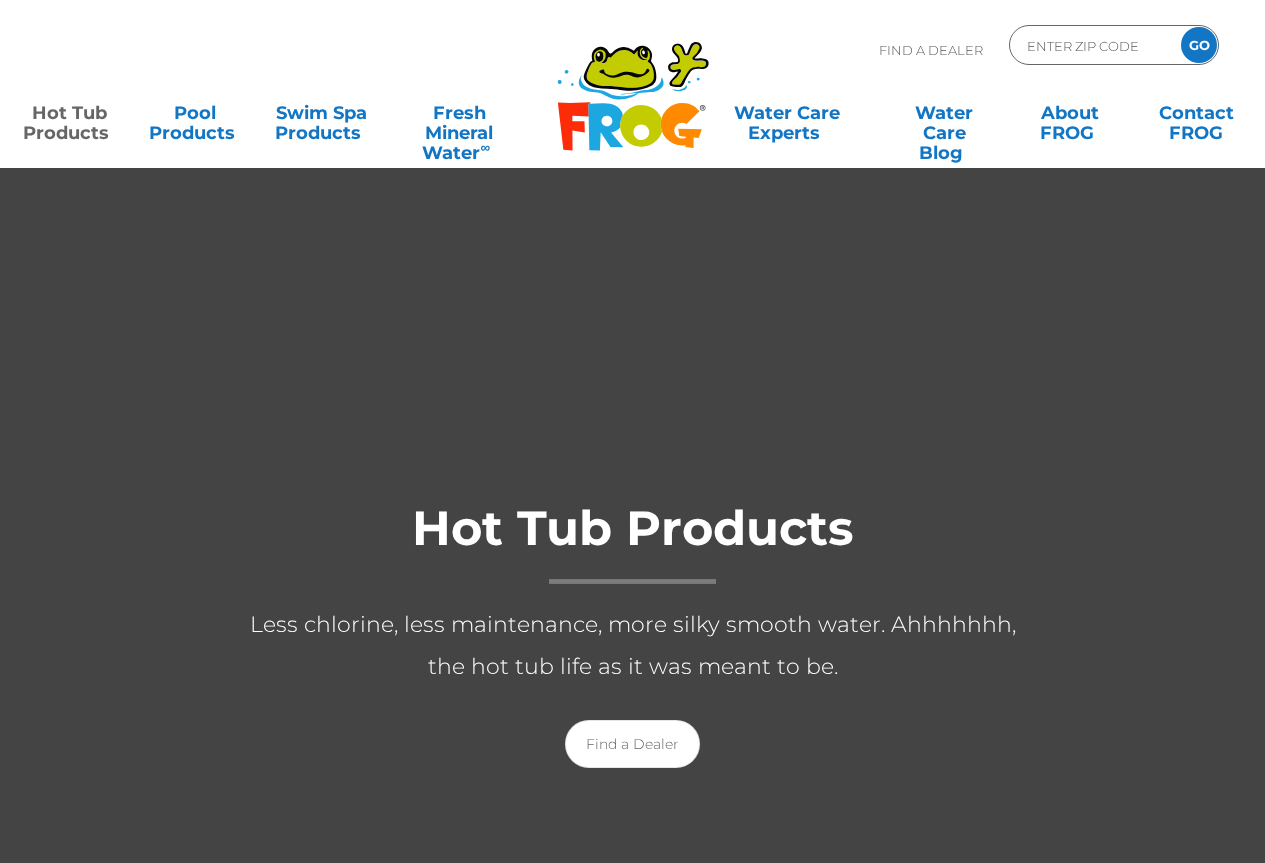 scroll, scrollTop: 0, scrollLeft: 0, axis: both 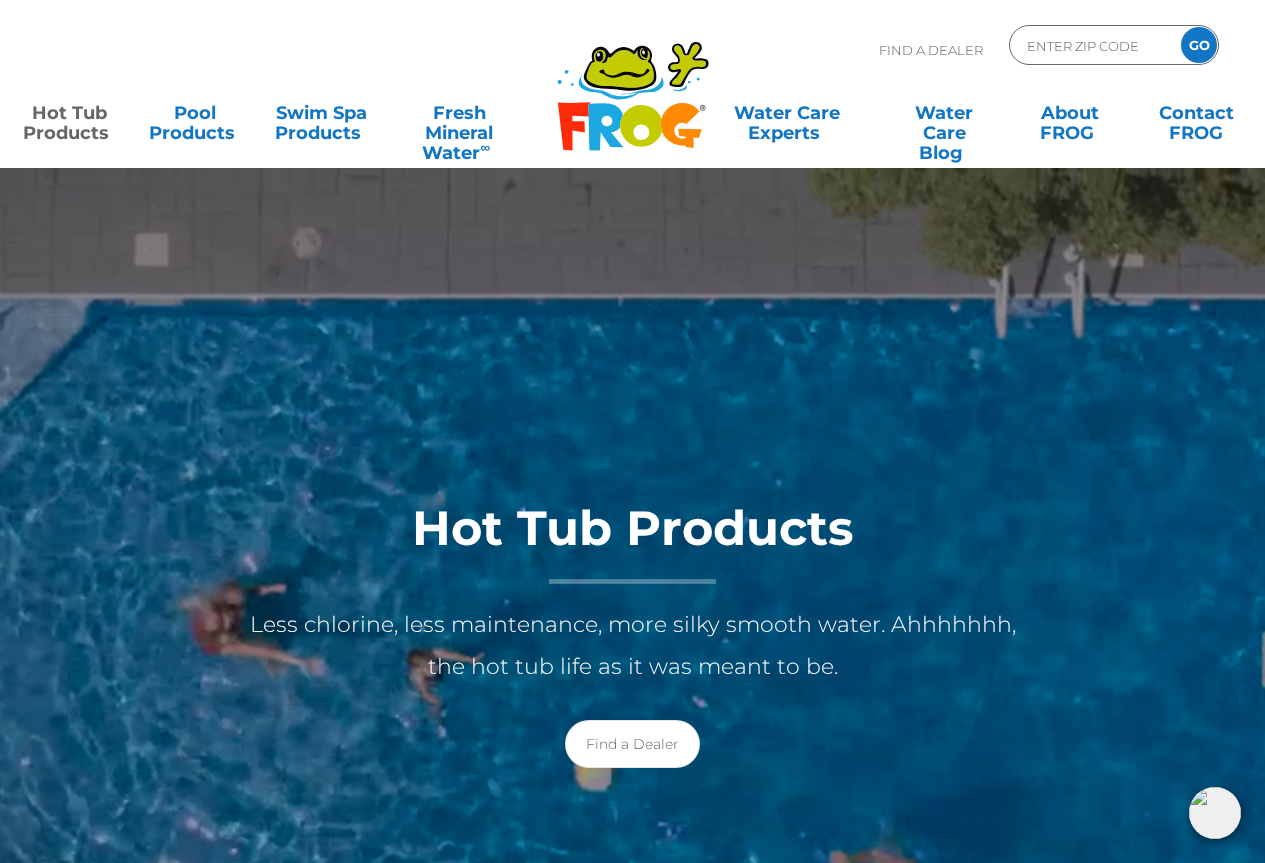 click on "Hot Tub  Products" at bounding box center (69, 113) 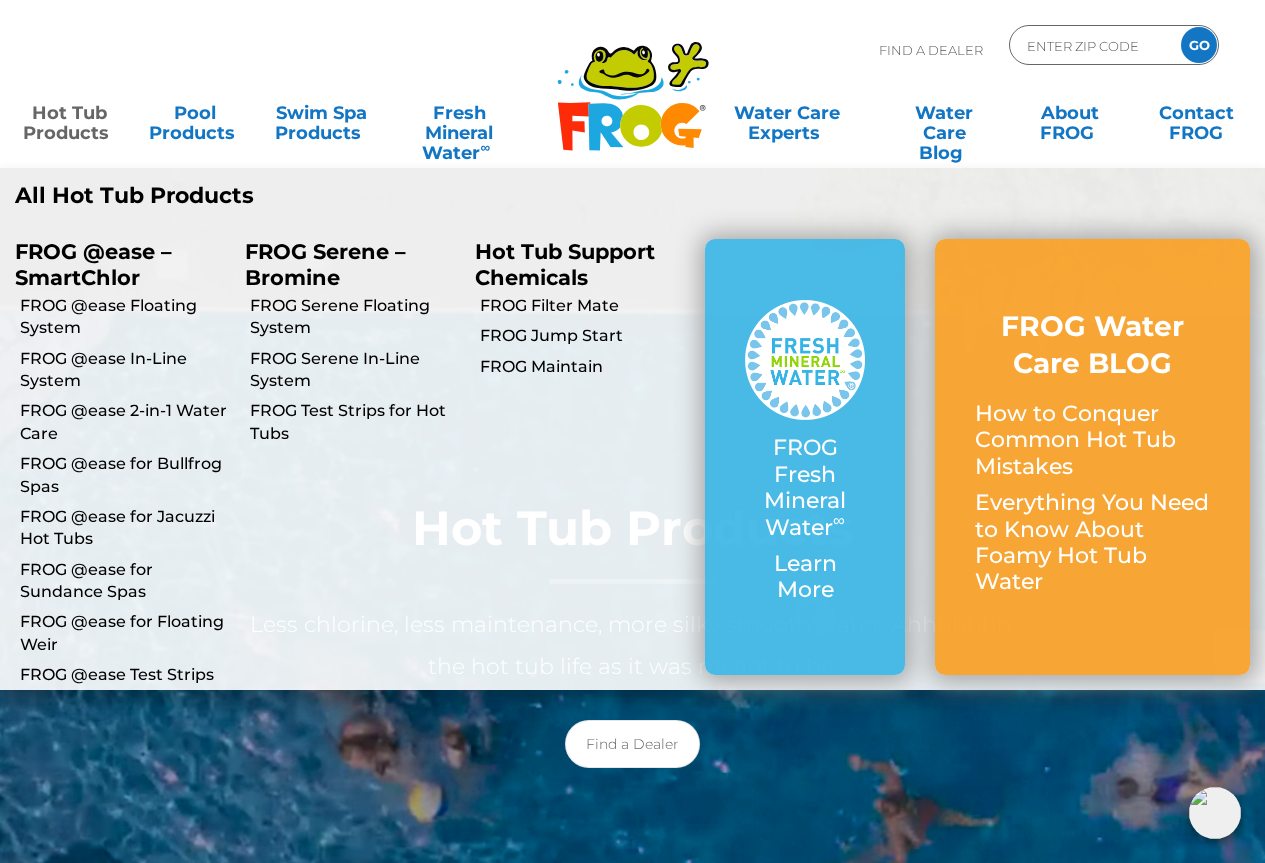 click on "All Hot Tub Products" at bounding box center (316, 196) 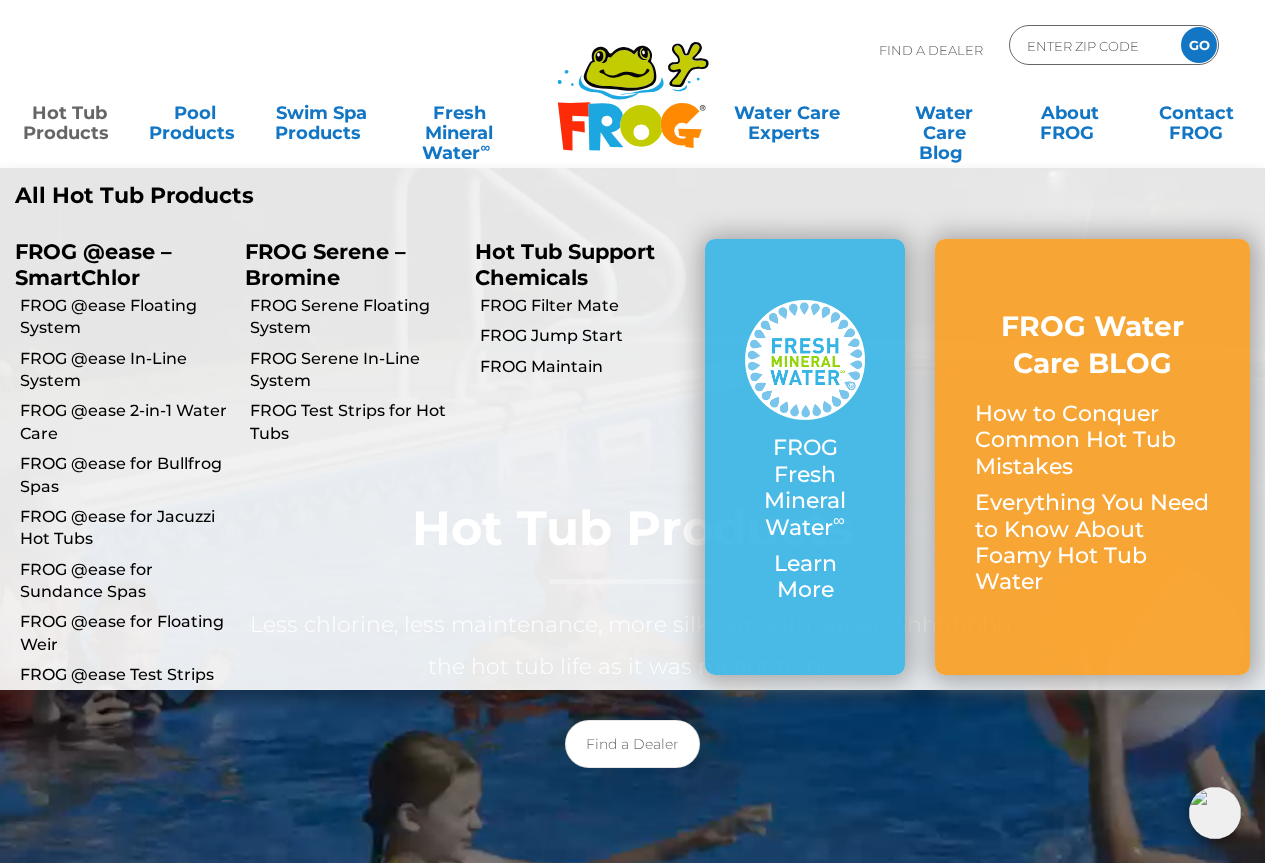 click on "All Hot Tub Products" at bounding box center (316, 196) 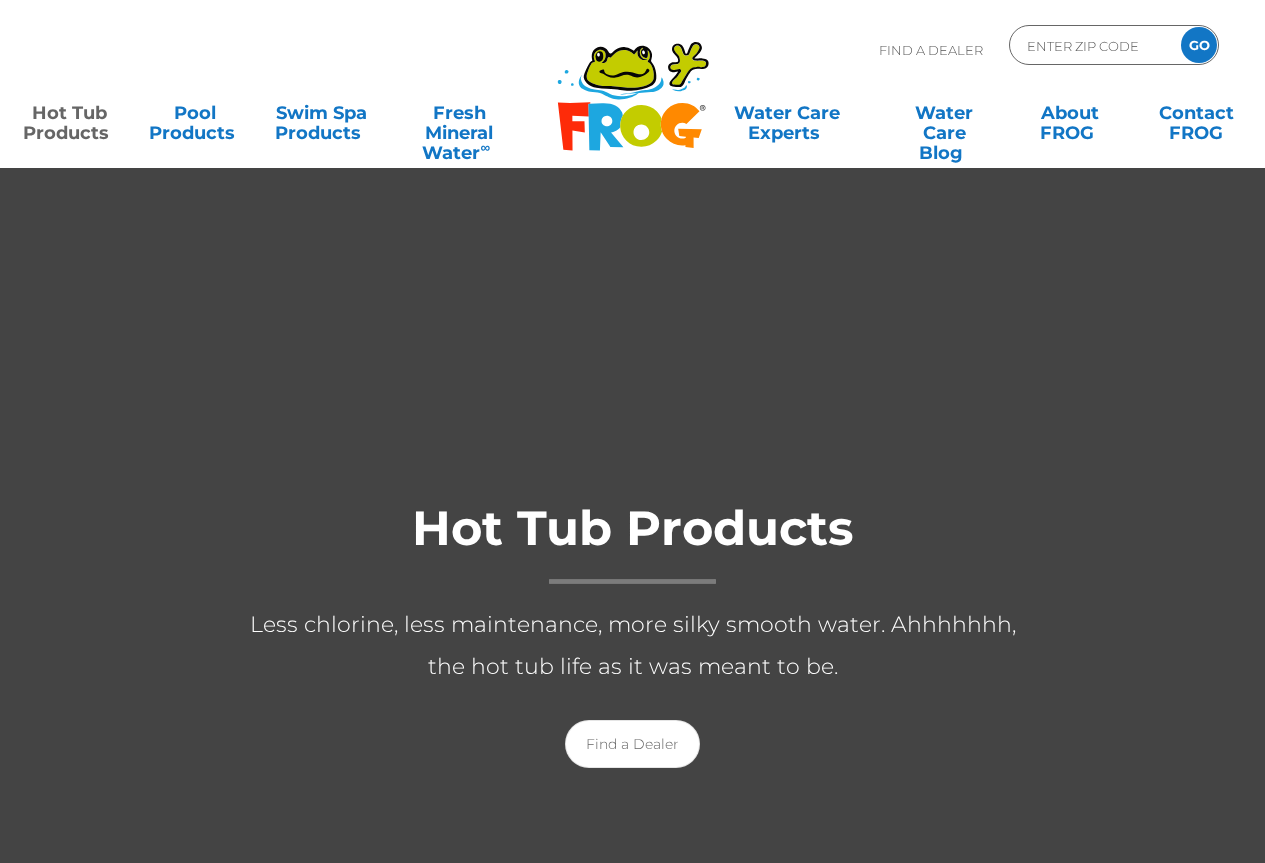 scroll, scrollTop: 0, scrollLeft: 0, axis: both 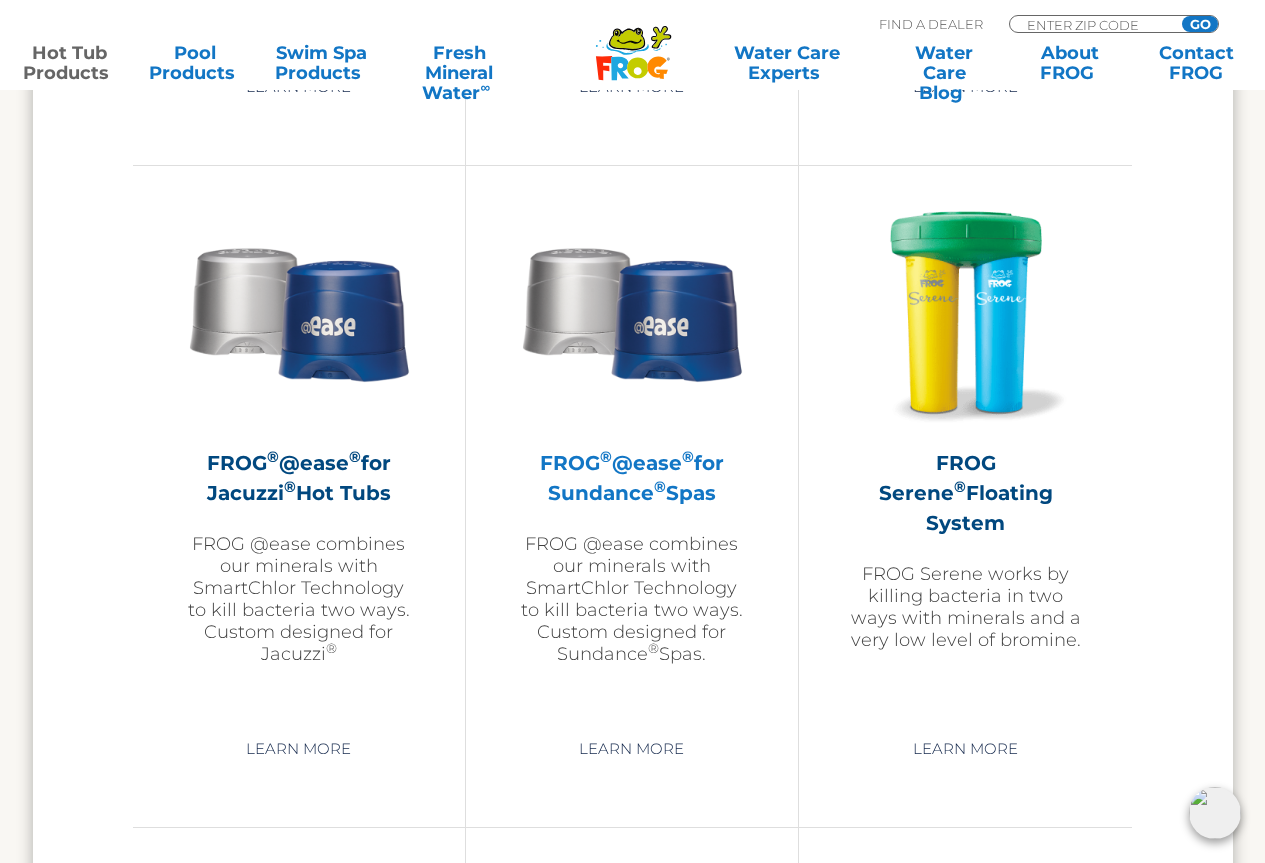 click at bounding box center [632, 312] 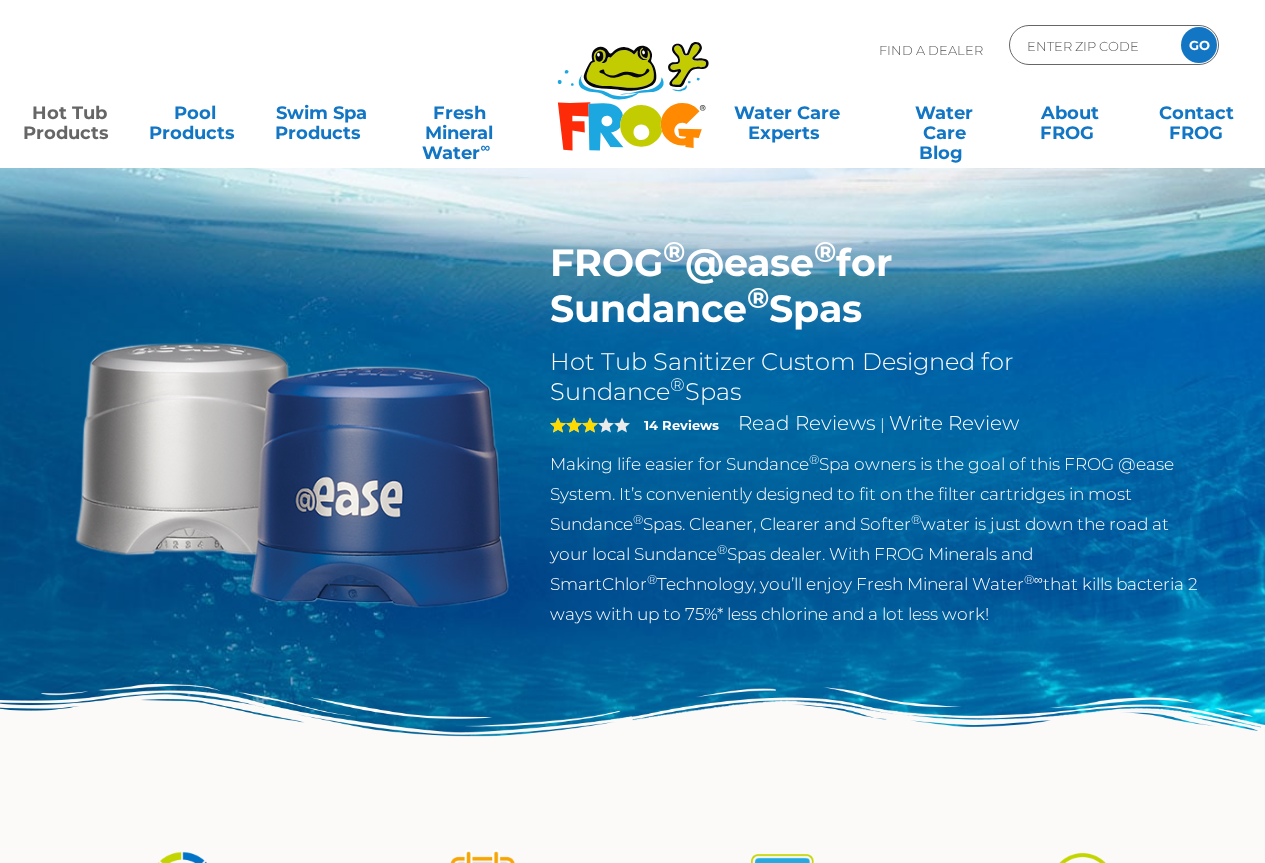 scroll, scrollTop: 0, scrollLeft: 0, axis: both 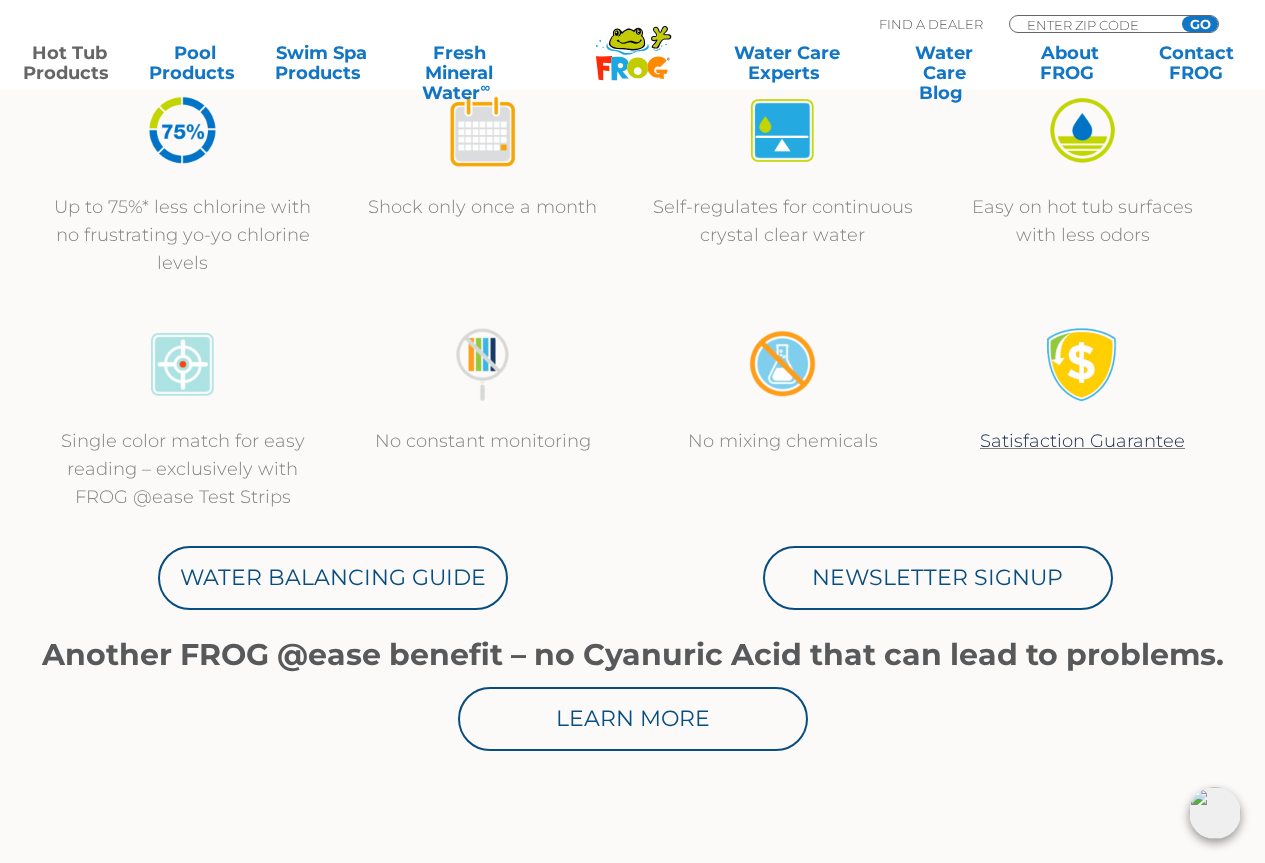 click on "Water Balancing Guide" at bounding box center [333, 578] 